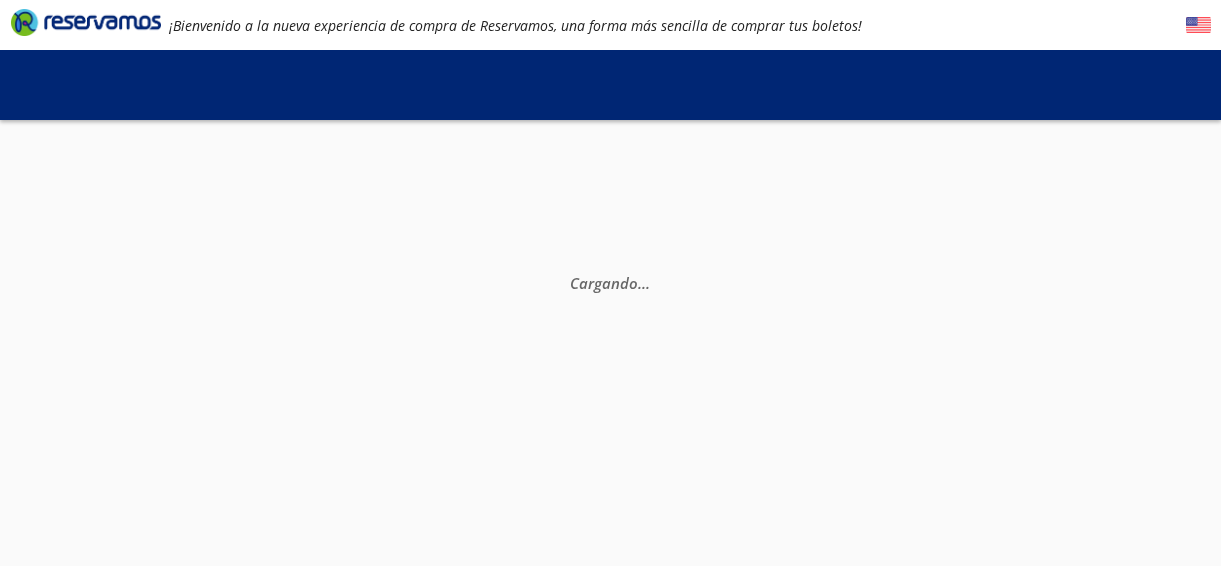 scroll, scrollTop: 0, scrollLeft: 0, axis: both 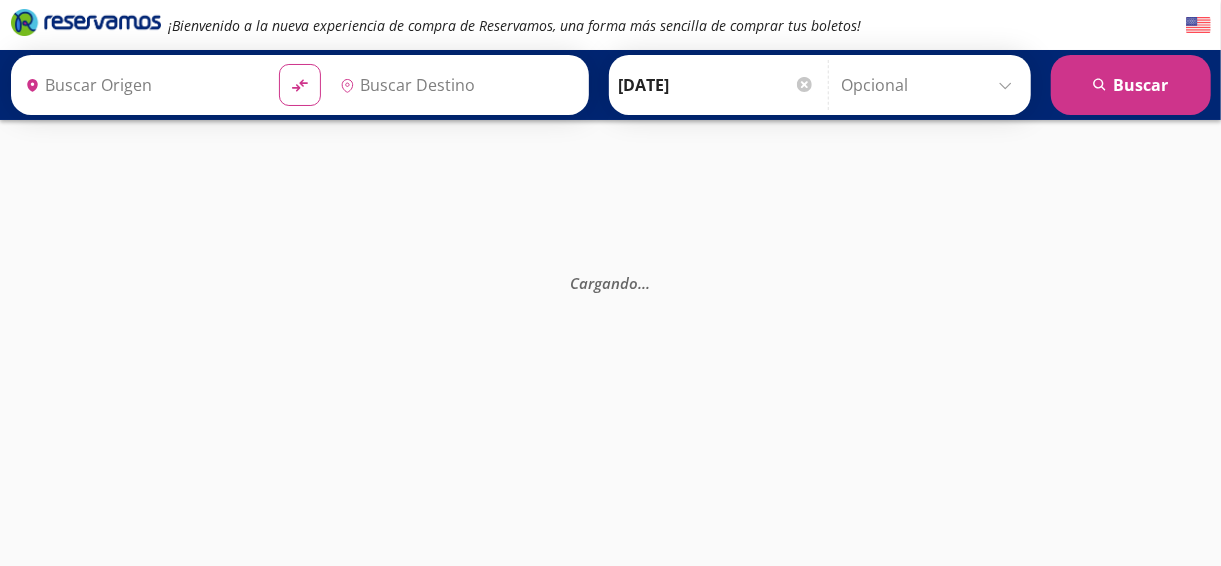 type on "[GEOGRAPHIC_DATA], [GEOGRAPHIC_DATA]" 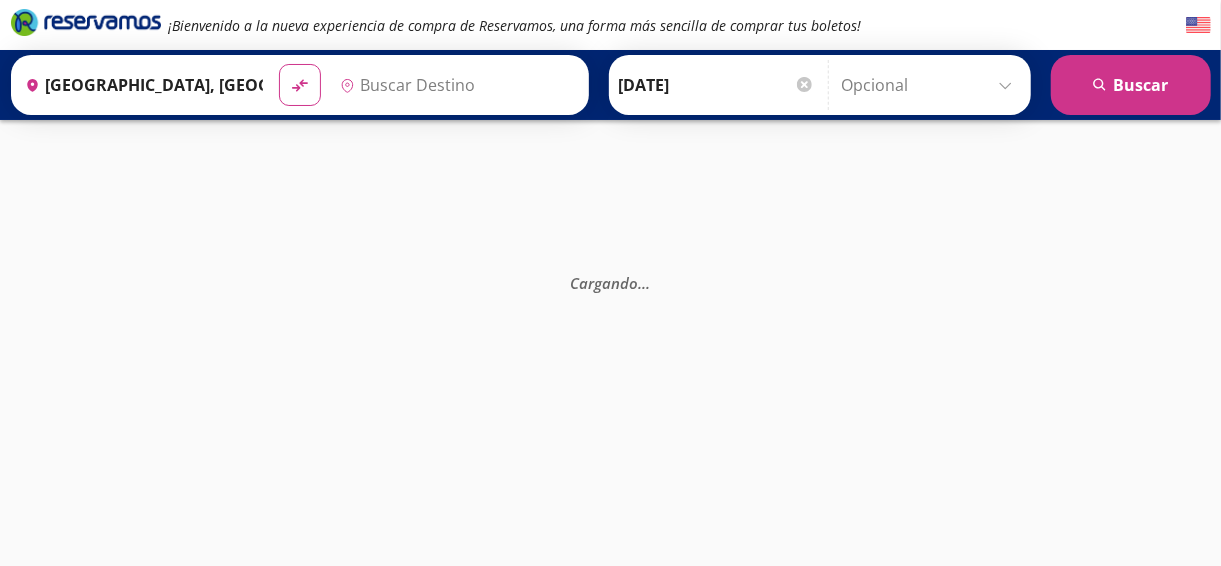 type on "Santiago de Querétaro, [GEOGRAPHIC_DATA]" 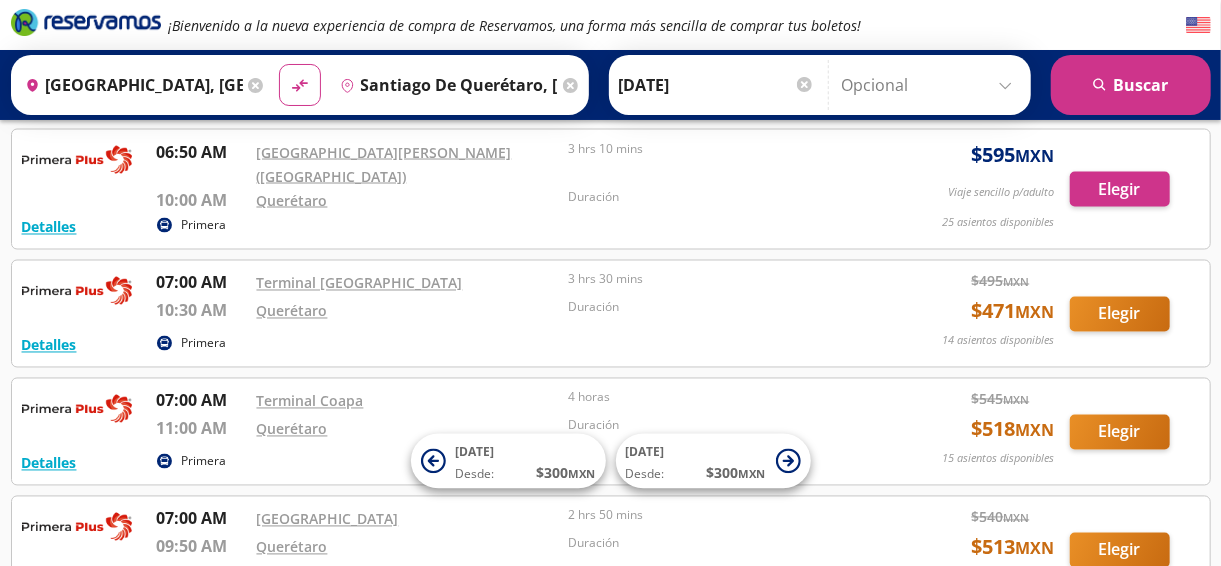 scroll, scrollTop: 1700, scrollLeft: 0, axis: vertical 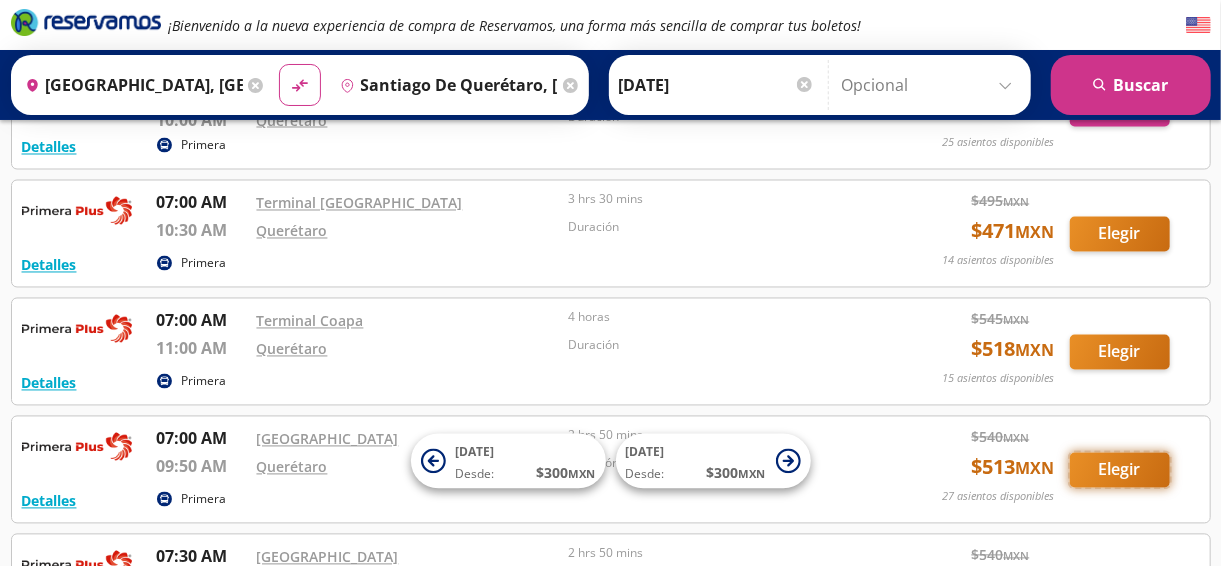 click on "Elegir" at bounding box center [1120, 470] 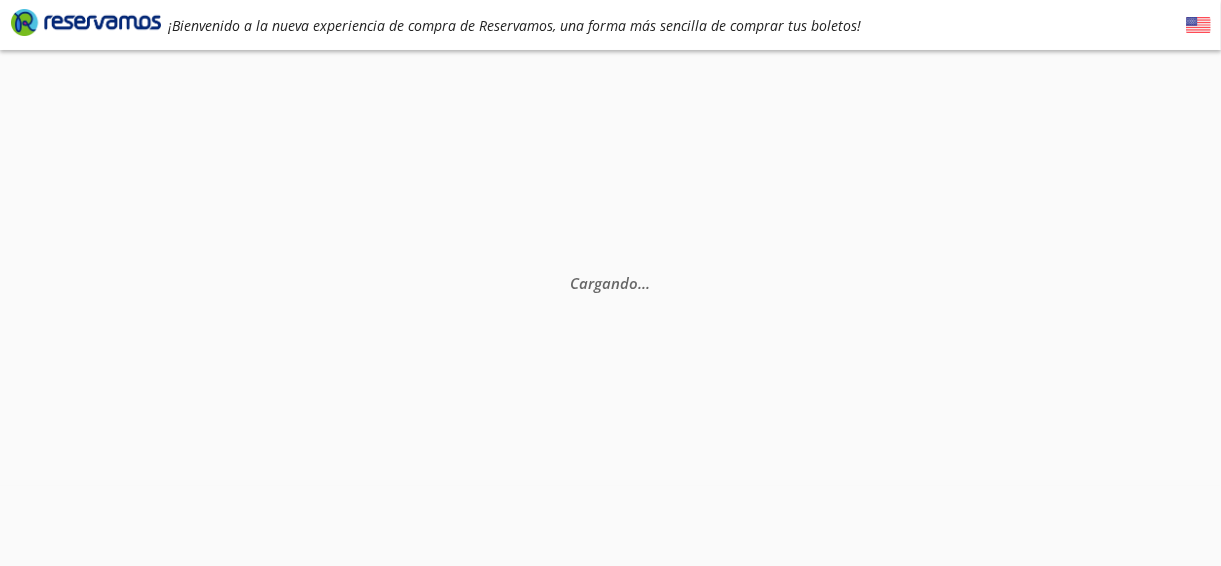 scroll, scrollTop: 0, scrollLeft: 0, axis: both 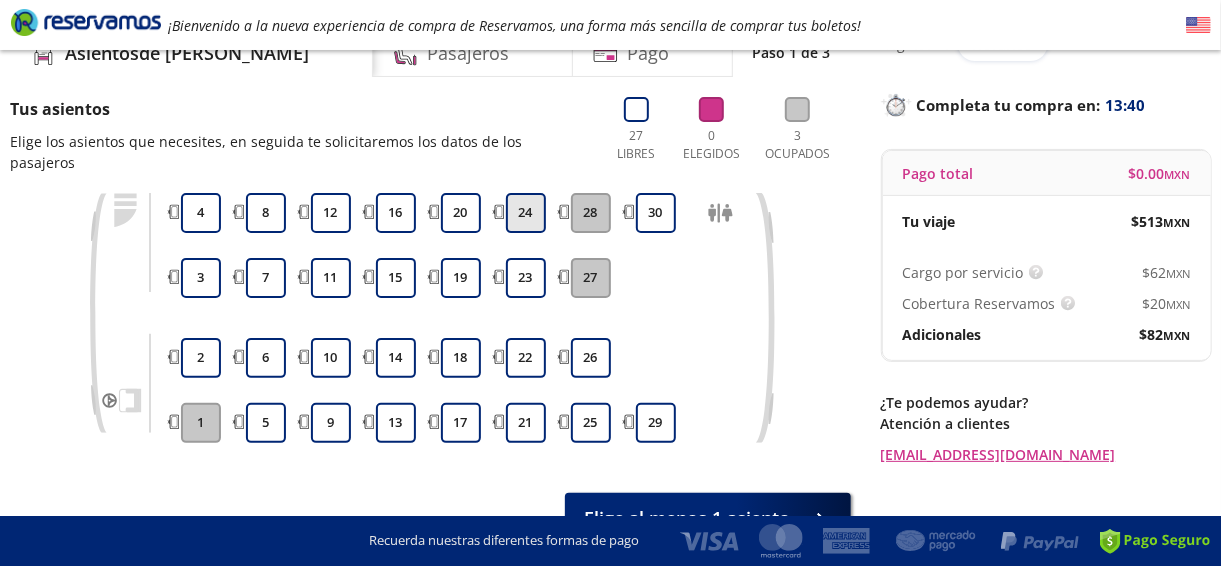 click on "24" at bounding box center (526, 213) 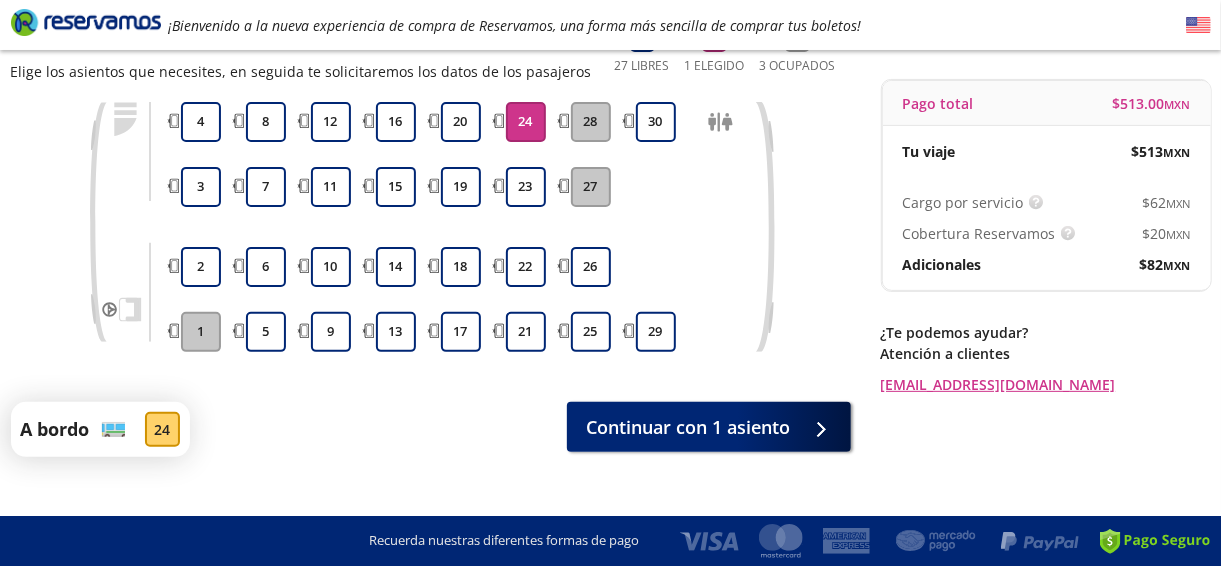 scroll, scrollTop: 201, scrollLeft: 0, axis: vertical 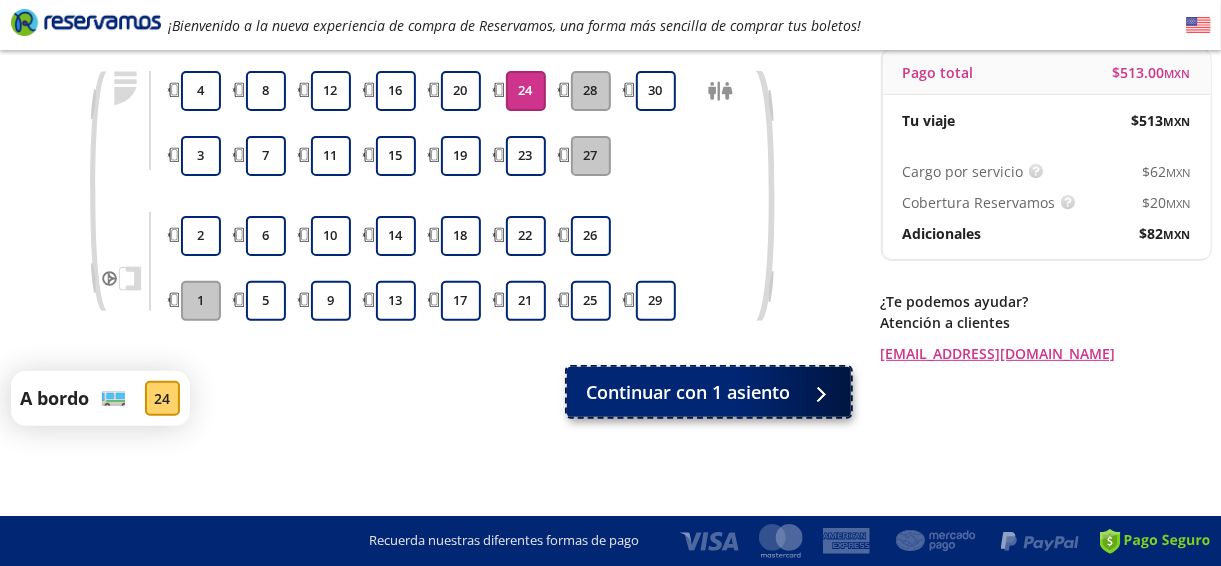click on "Continuar con 1 asiento" at bounding box center [689, 392] 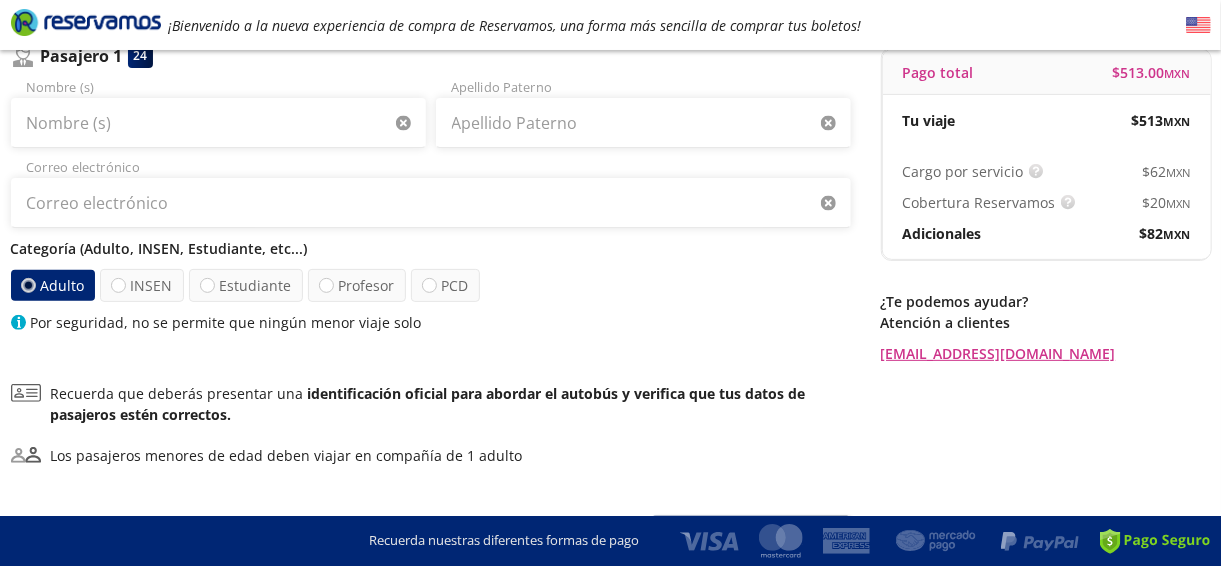 scroll, scrollTop: 0, scrollLeft: 0, axis: both 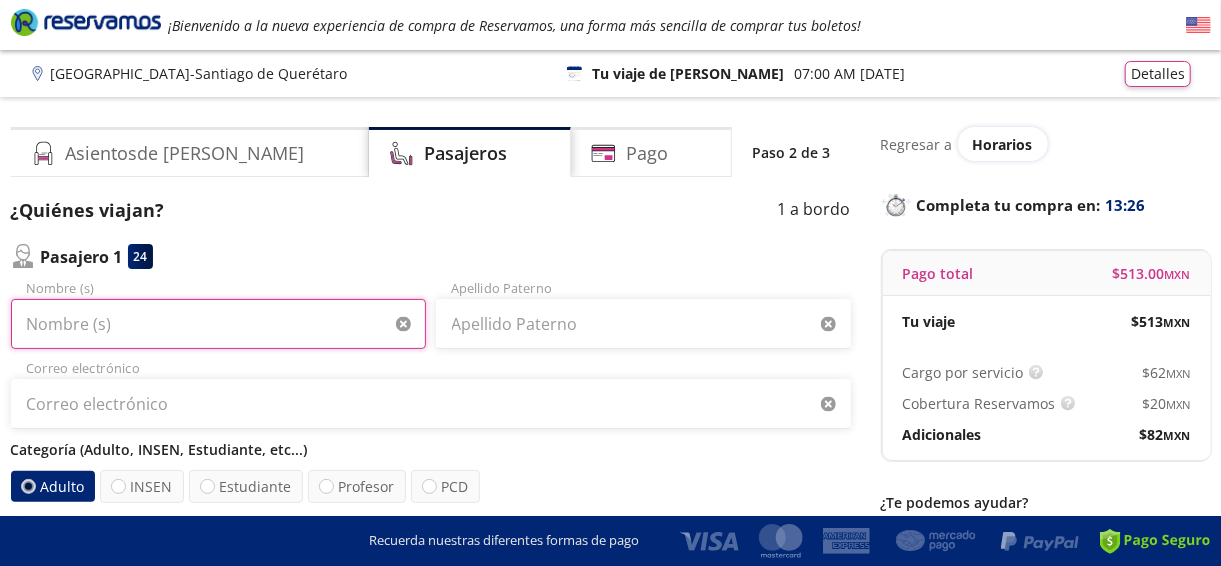 click on "Nombre (s)" at bounding box center [218, 324] 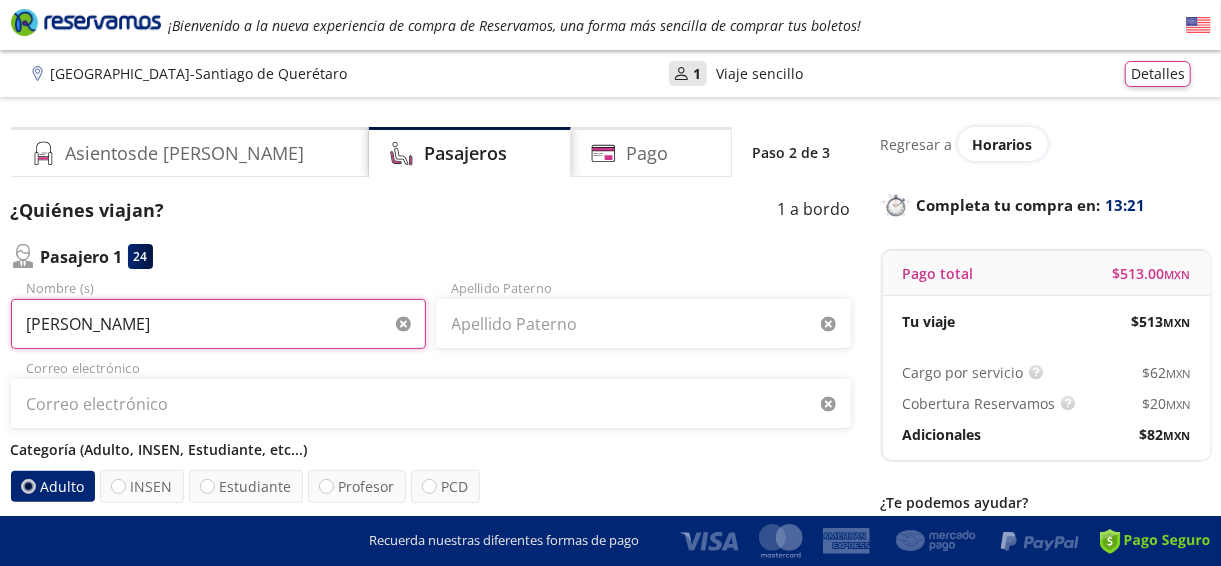 type on "[PERSON_NAME]" 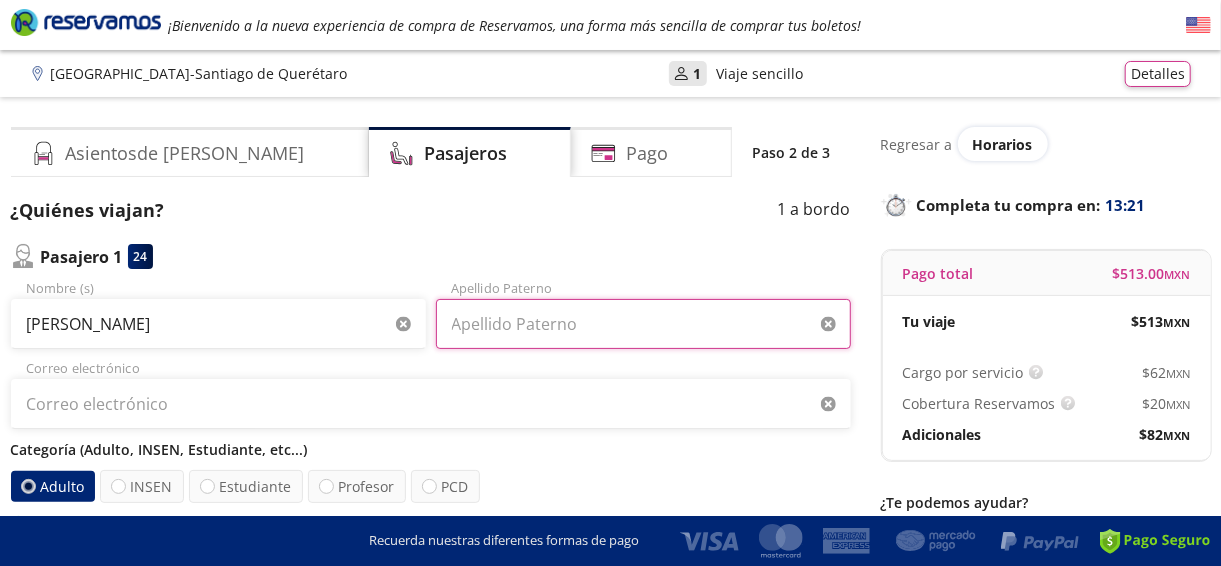 click on "Apellido Paterno" at bounding box center (643, 324) 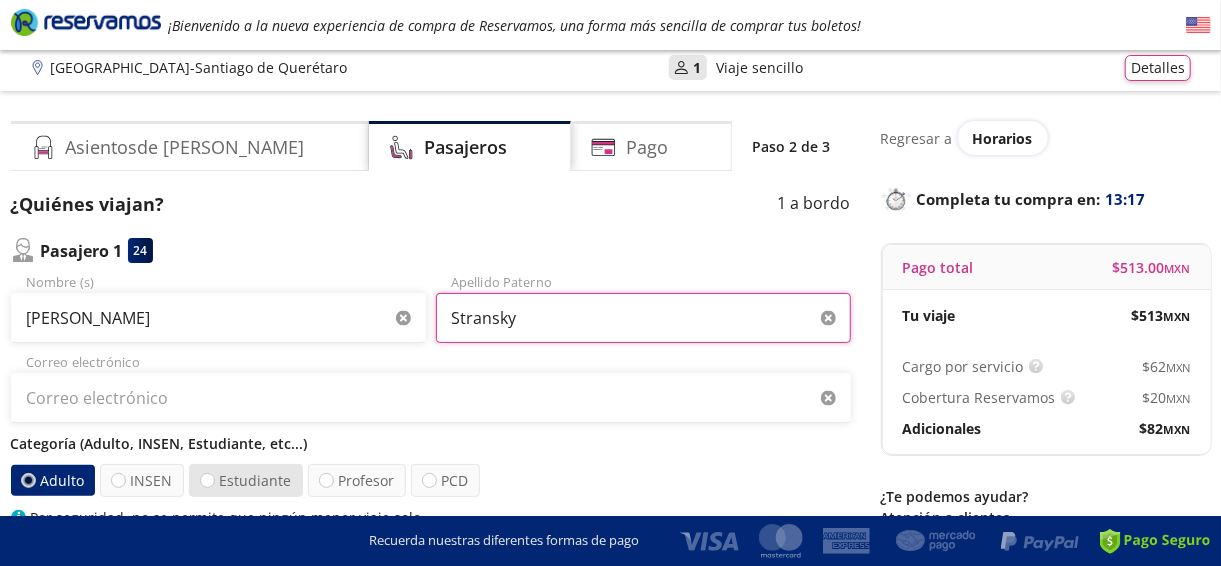 scroll, scrollTop: 100, scrollLeft: 0, axis: vertical 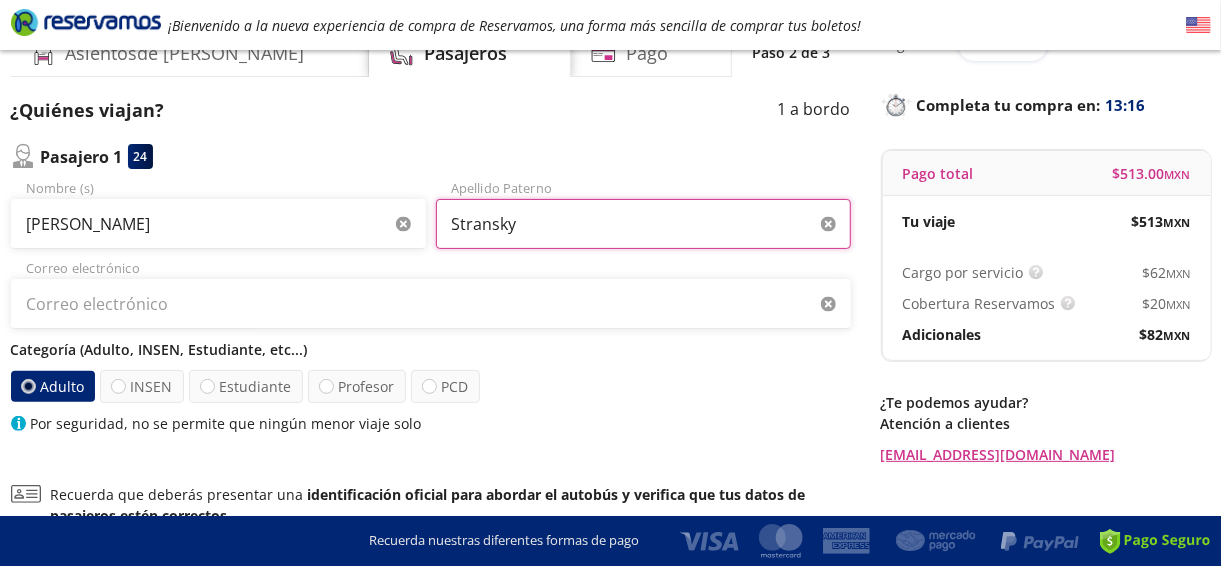 type on "Stransky" 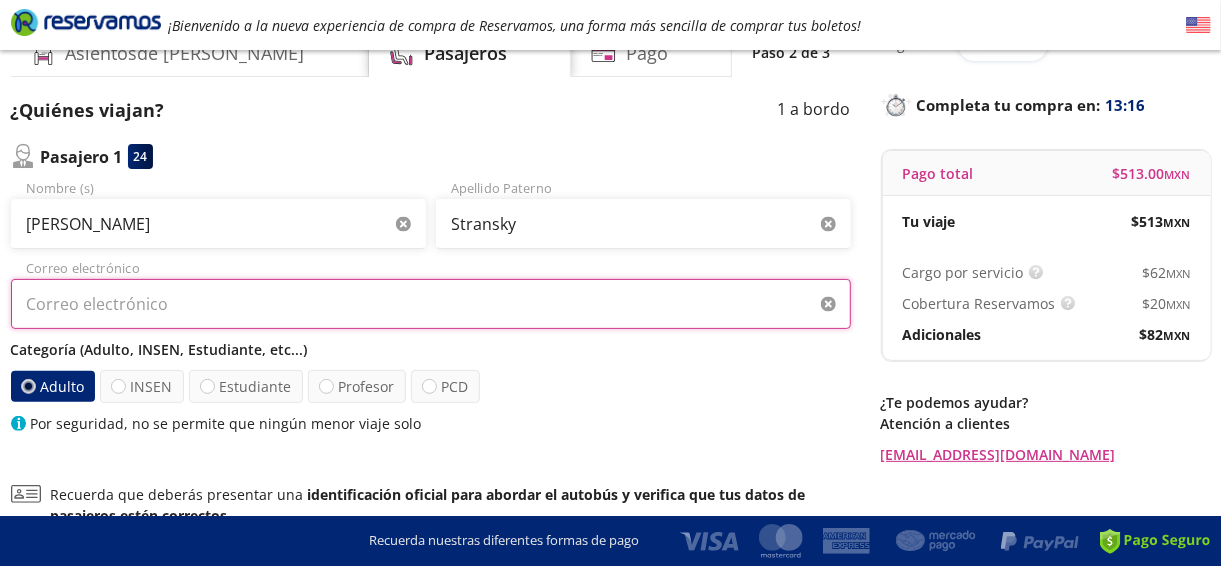 click on "Correo electrónico" at bounding box center (431, 304) 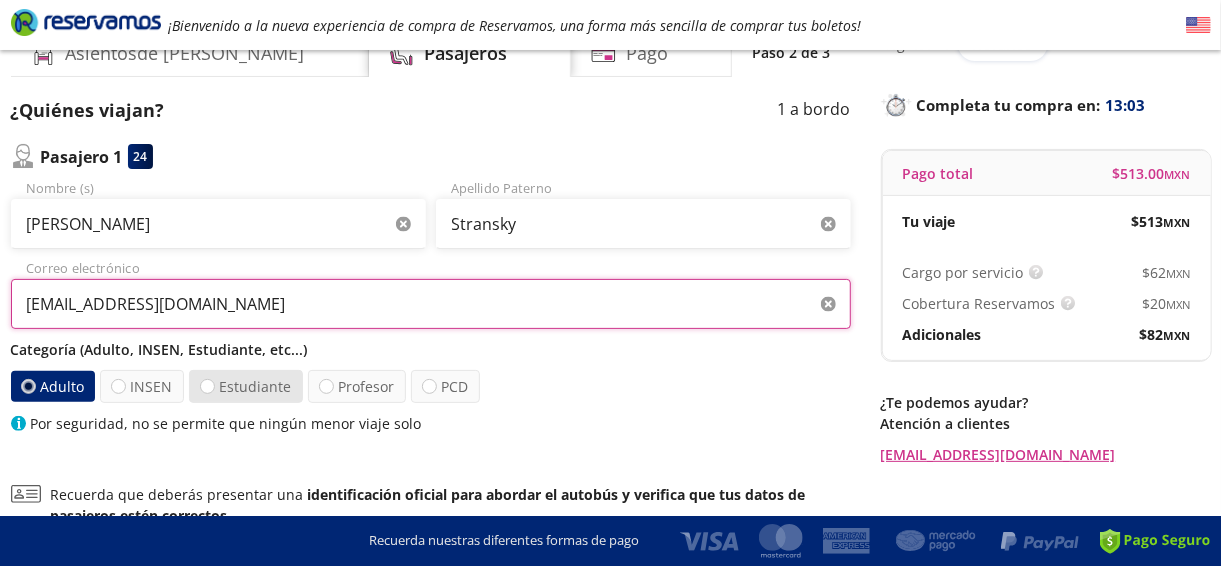 type on "[EMAIL_ADDRESS][DOMAIN_NAME]" 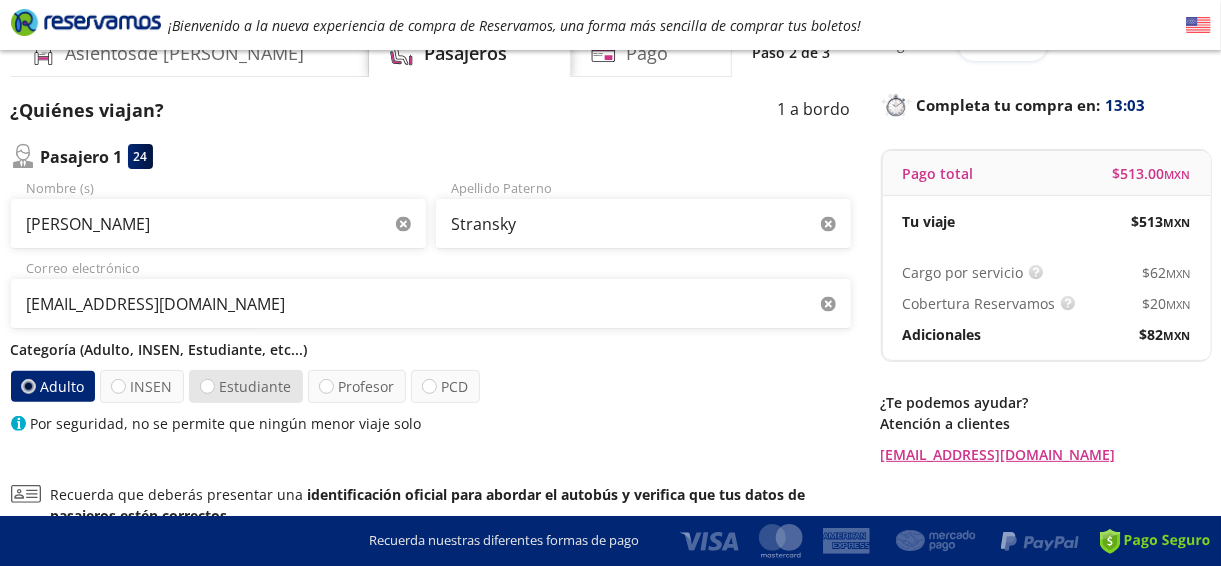 click at bounding box center (207, 386) 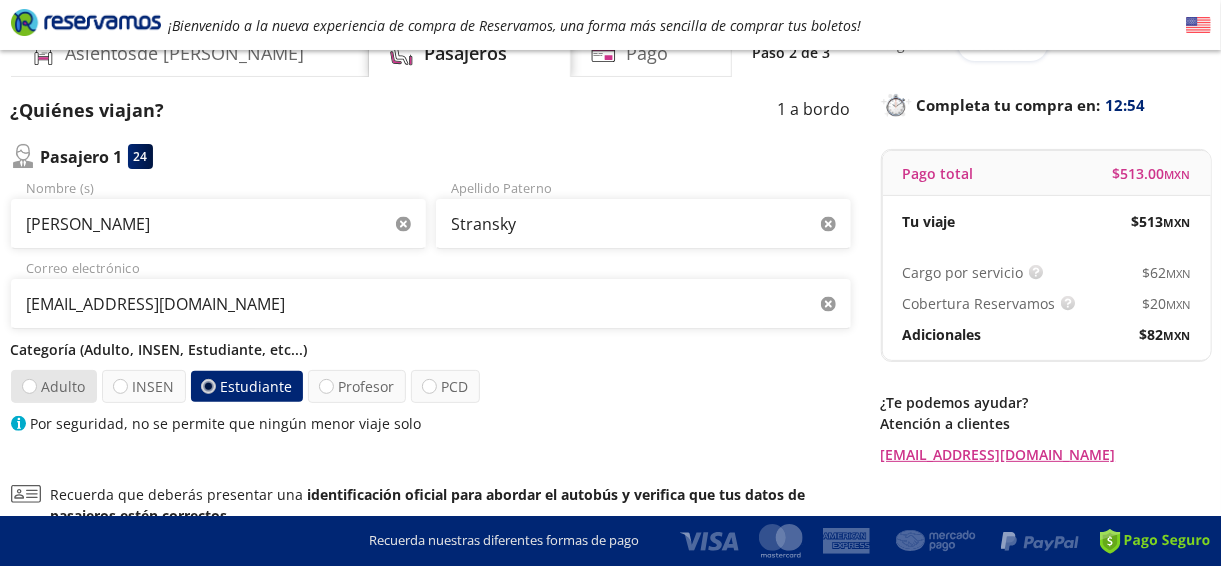 click on "Adulto" at bounding box center [53, 386] 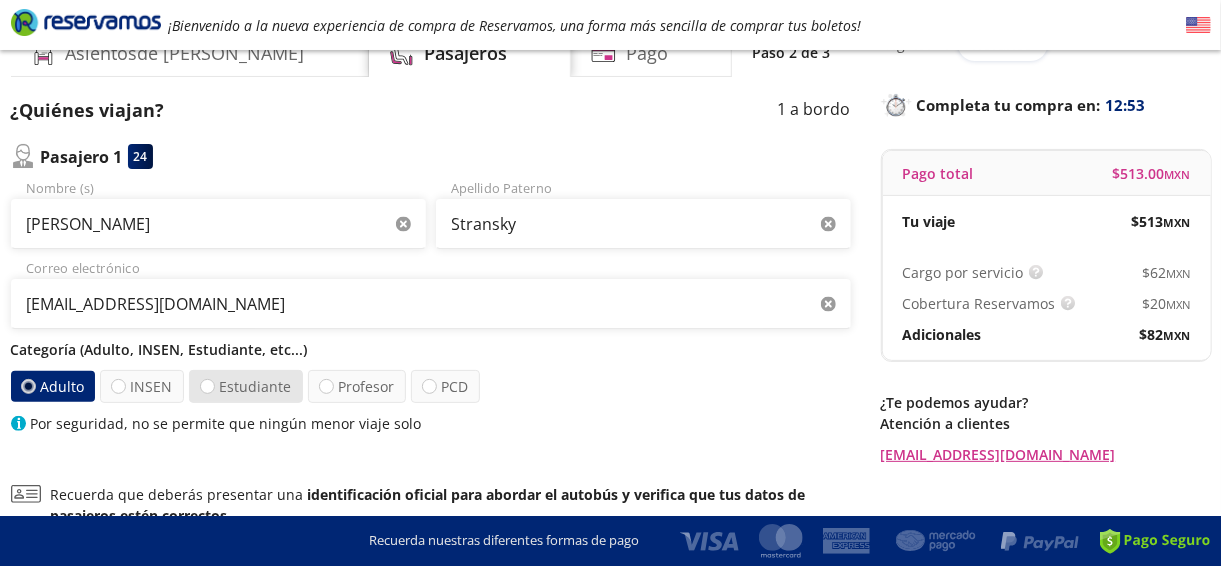 click on "Estudiante" at bounding box center (245, 386) 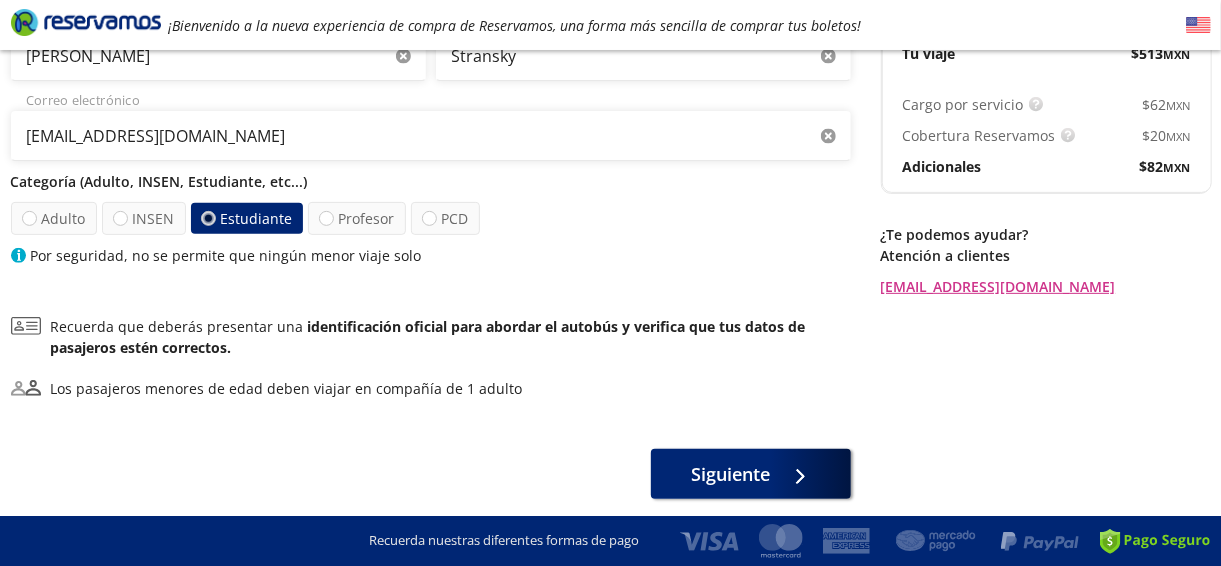 scroll, scrollTop: 300, scrollLeft: 0, axis: vertical 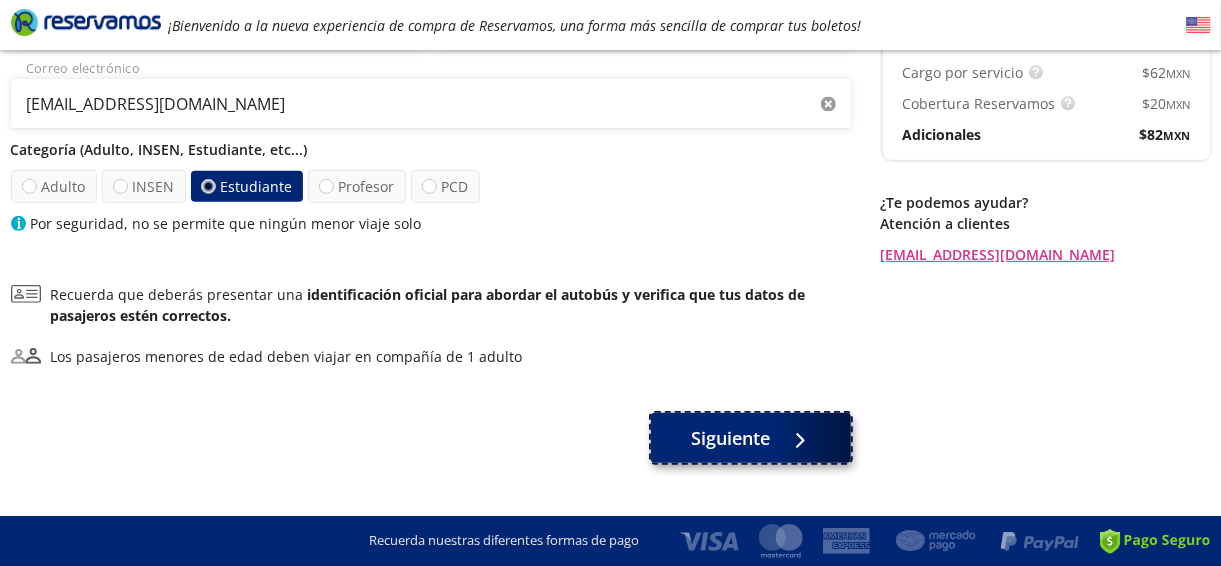 click on "Siguiente" at bounding box center (730, 438) 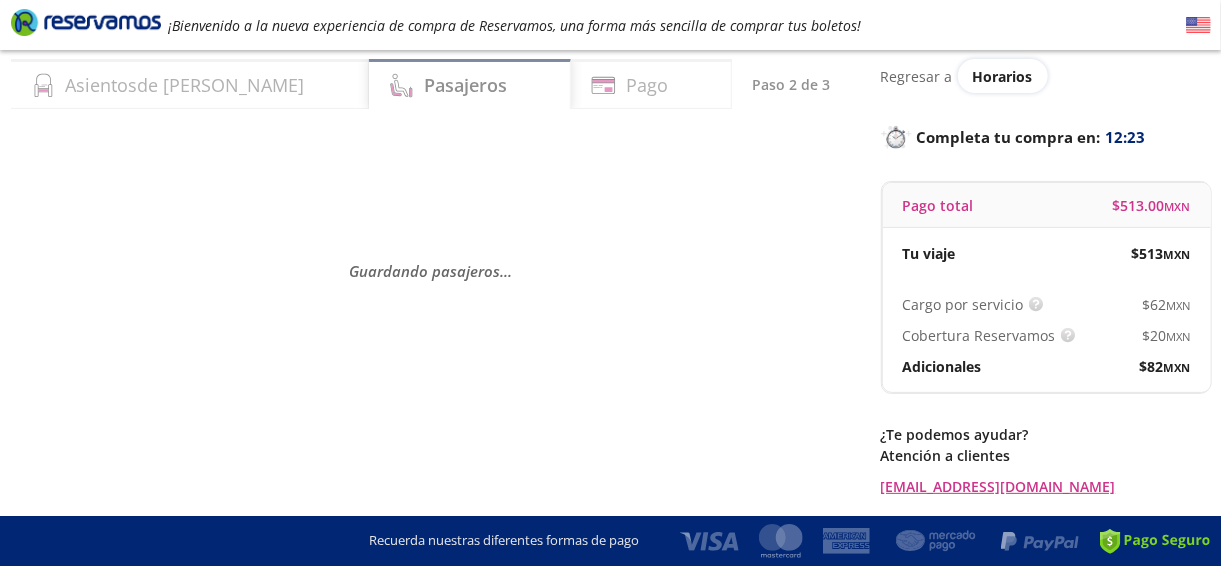 scroll, scrollTop: 37, scrollLeft: 0, axis: vertical 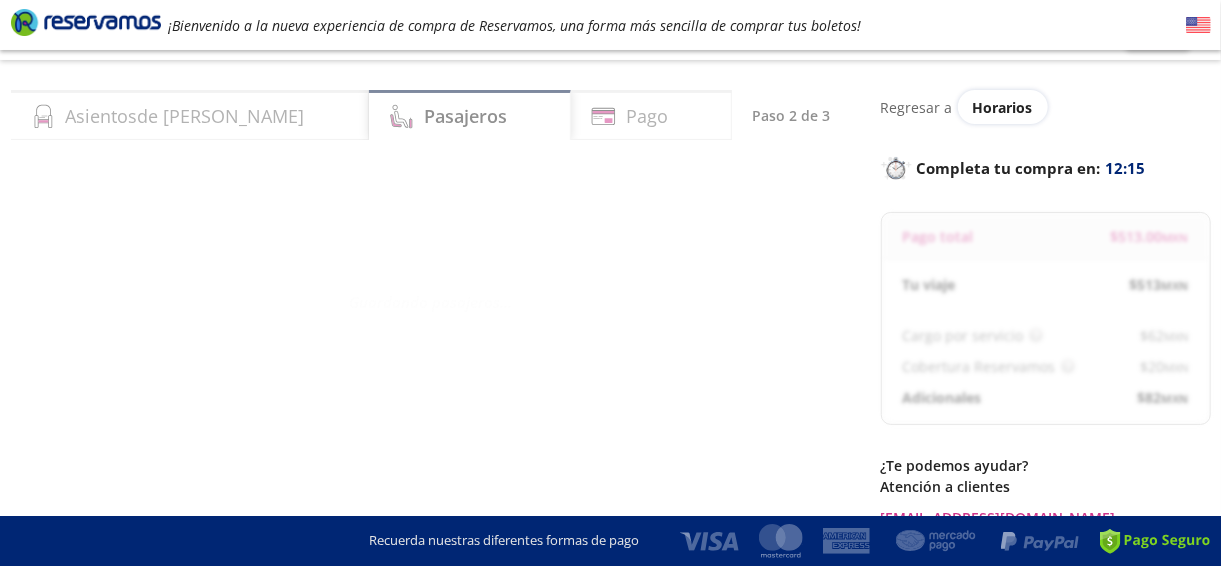 select on "MX" 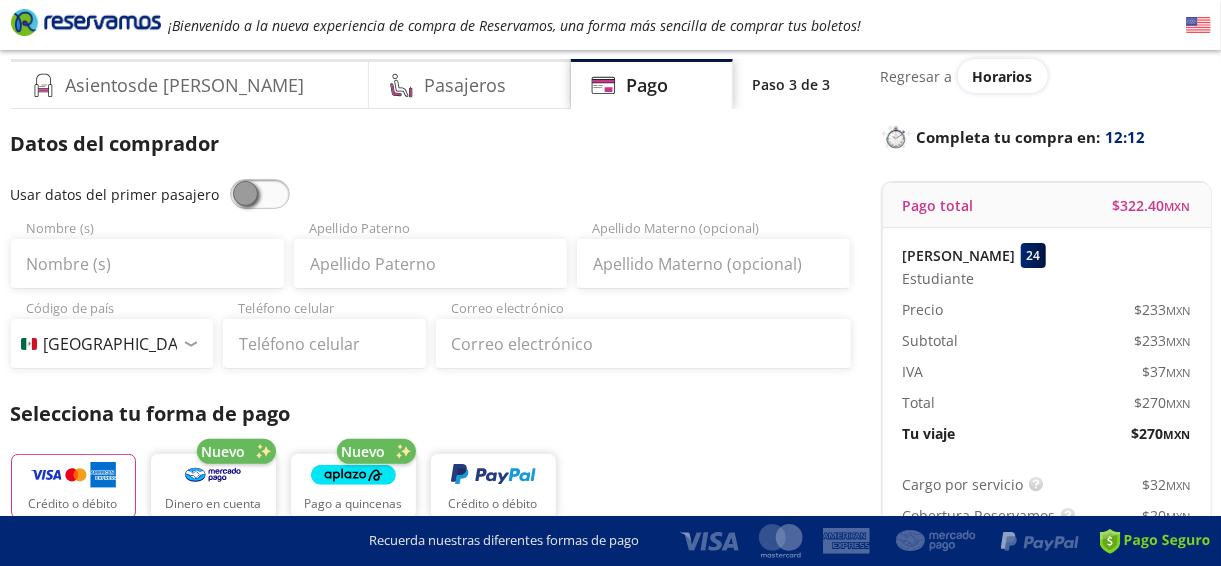 scroll, scrollTop: 100, scrollLeft: 0, axis: vertical 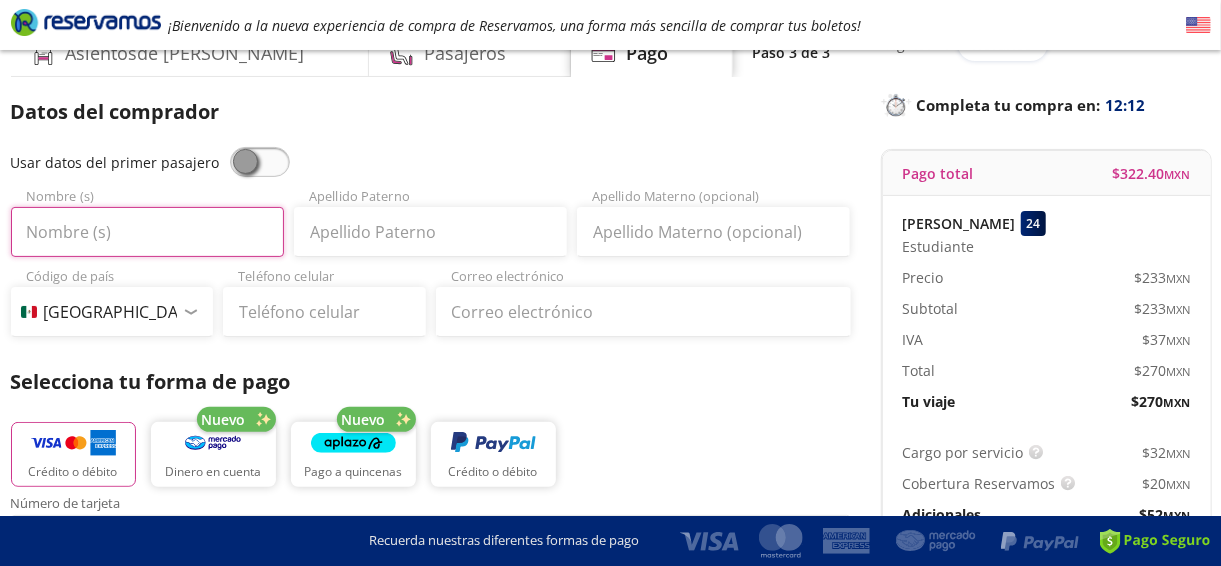 click on "Nombre (s)" at bounding box center (147, 232) 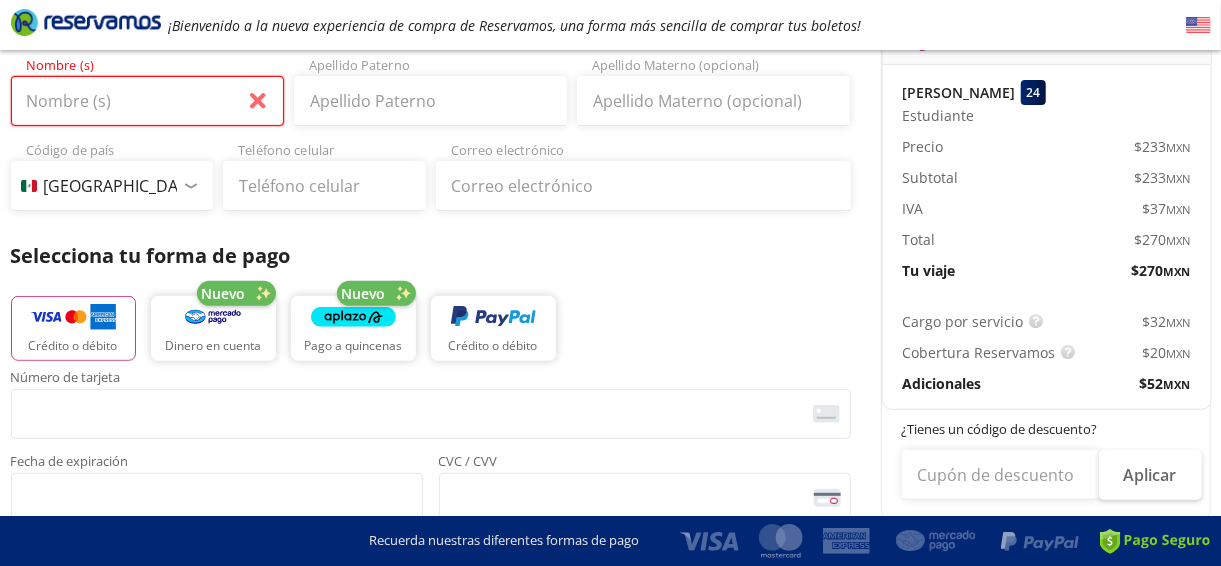 scroll, scrollTop: 200, scrollLeft: 0, axis: vertical 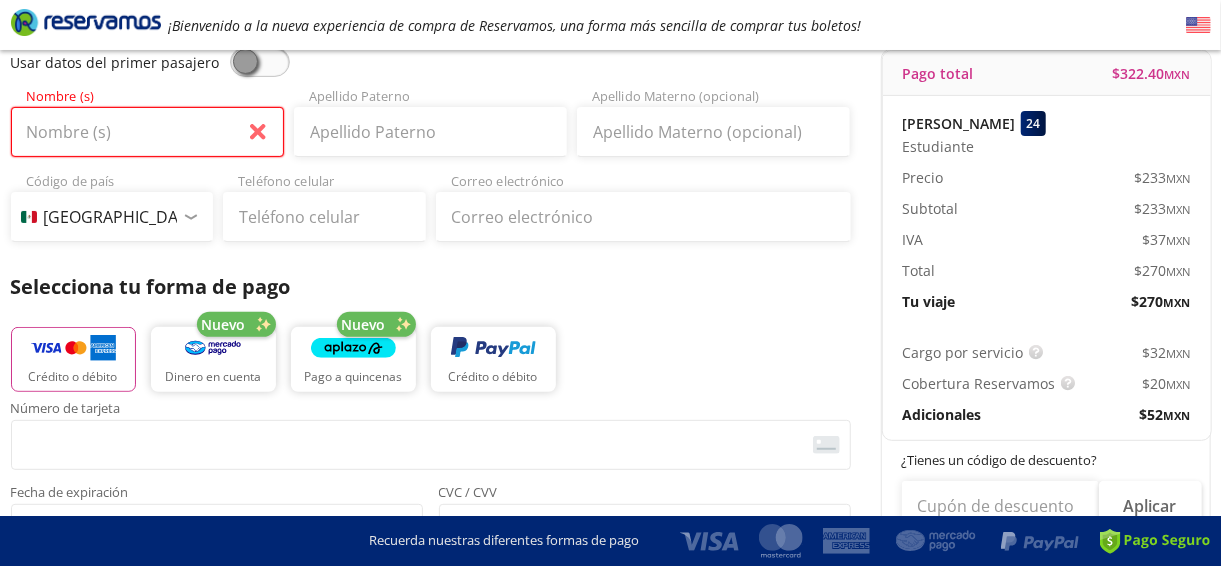 click on "Nombre (s)" at bounding box center [147, 132] 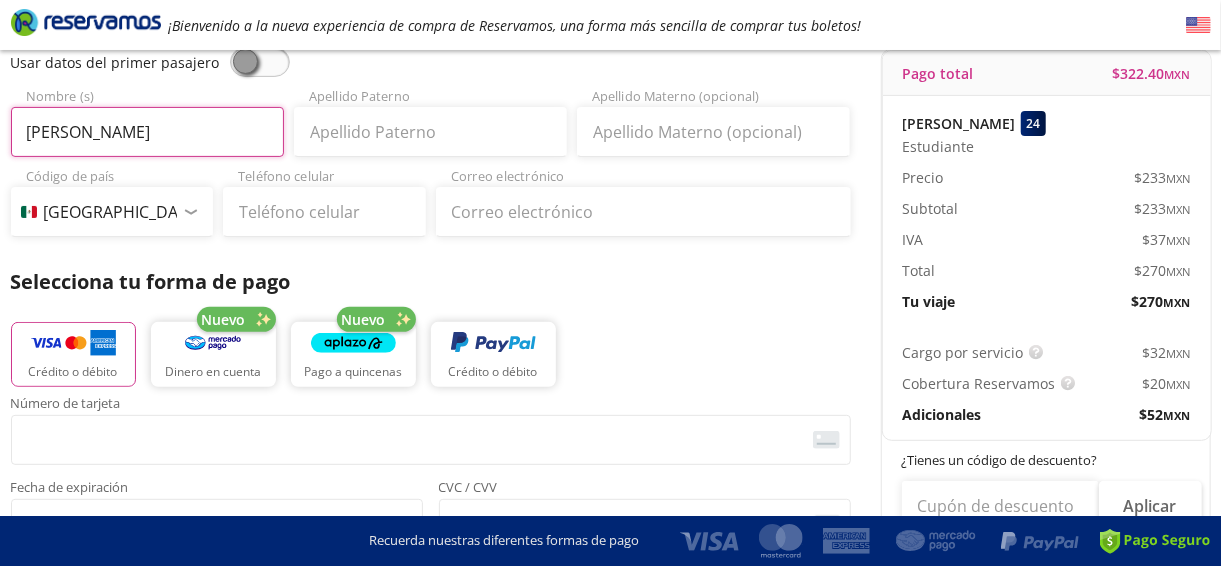 type on "[PERSON_NAME]" 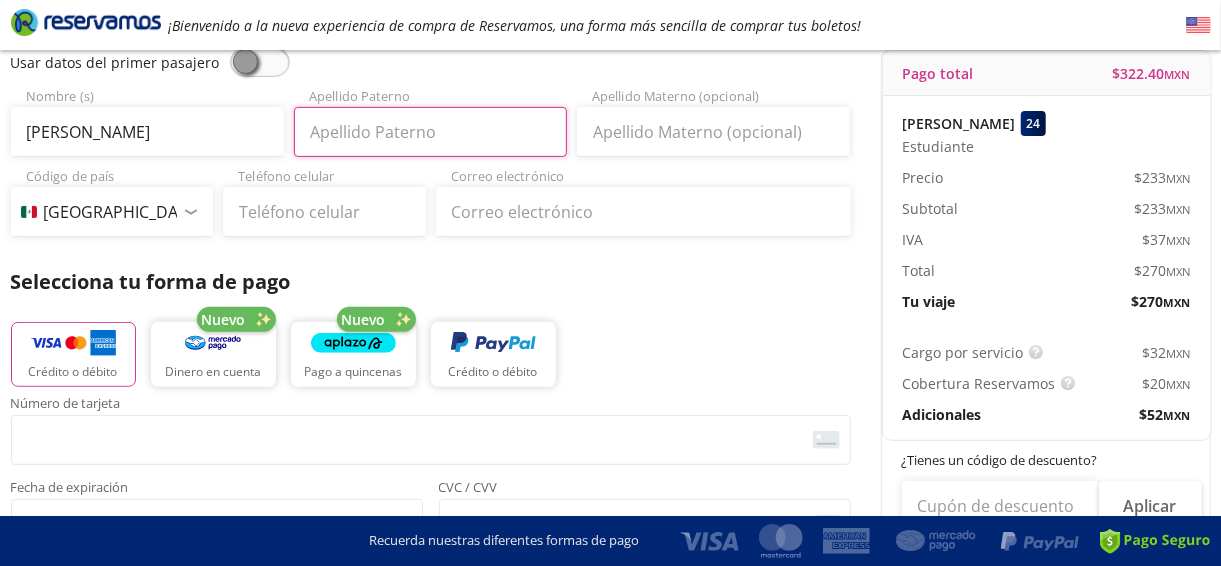 click on "Apellido Paterno" at bounding box center (430, 132) 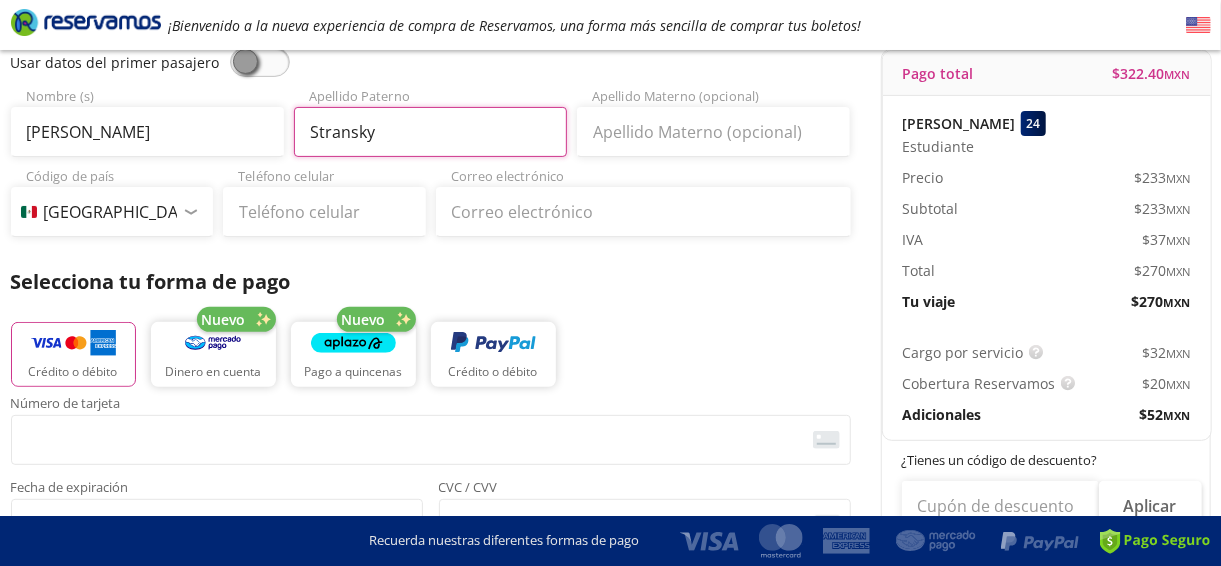 type on "Stransky" 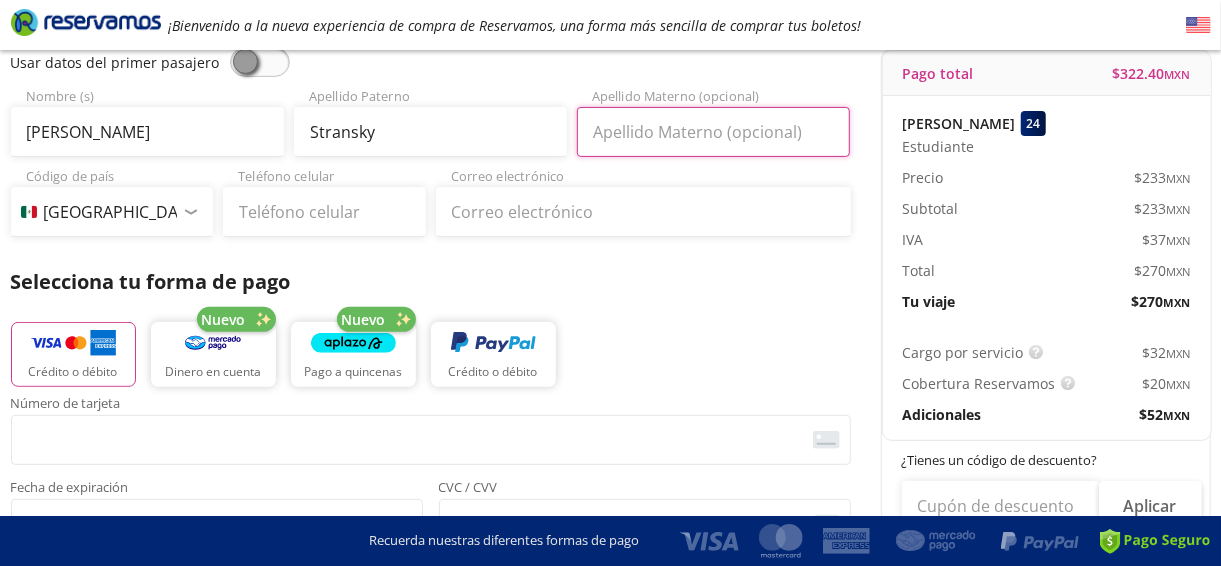 click on "Apellido Materno (opcional)" at bounding box center [713, 132] 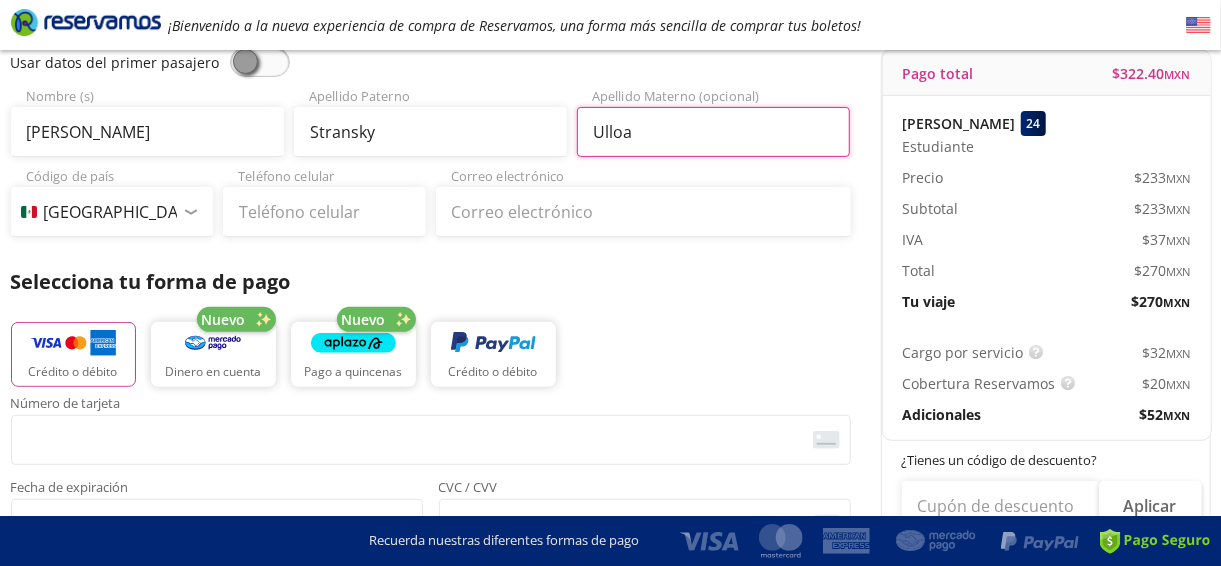 type on "Ulloa" 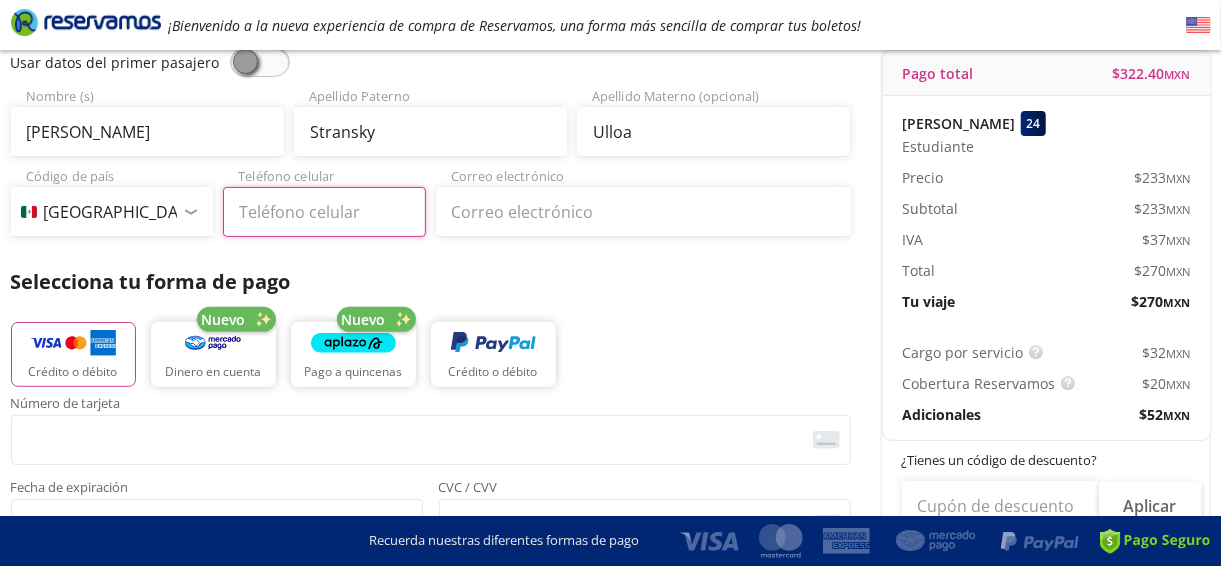 click on "Teléfono celular" at bounding box center (324, 212) 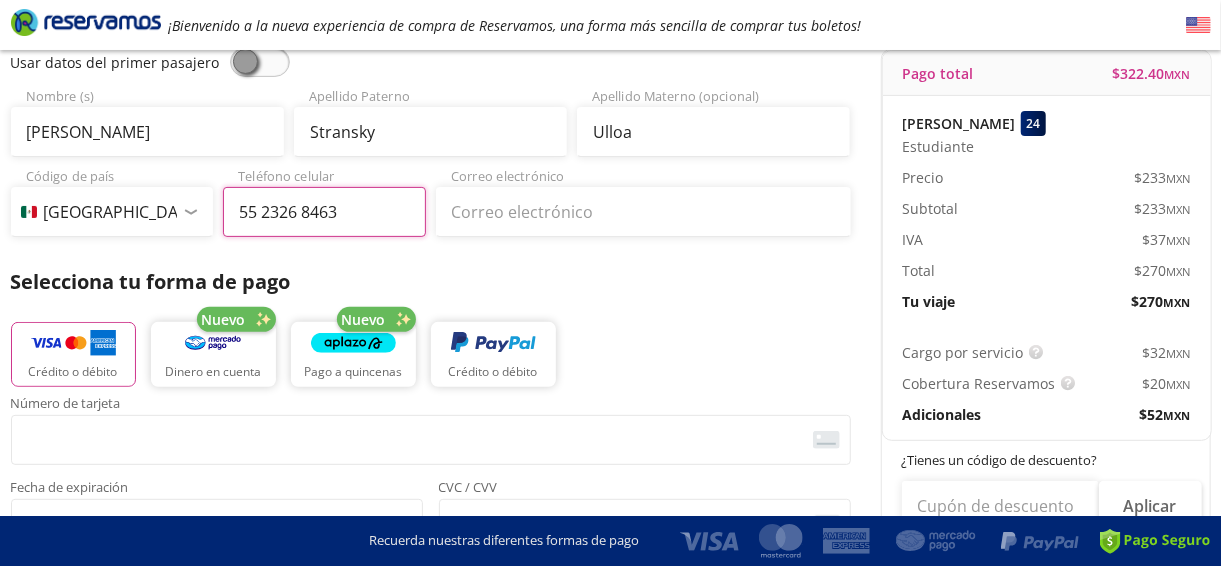 type on "55 2326 8463" 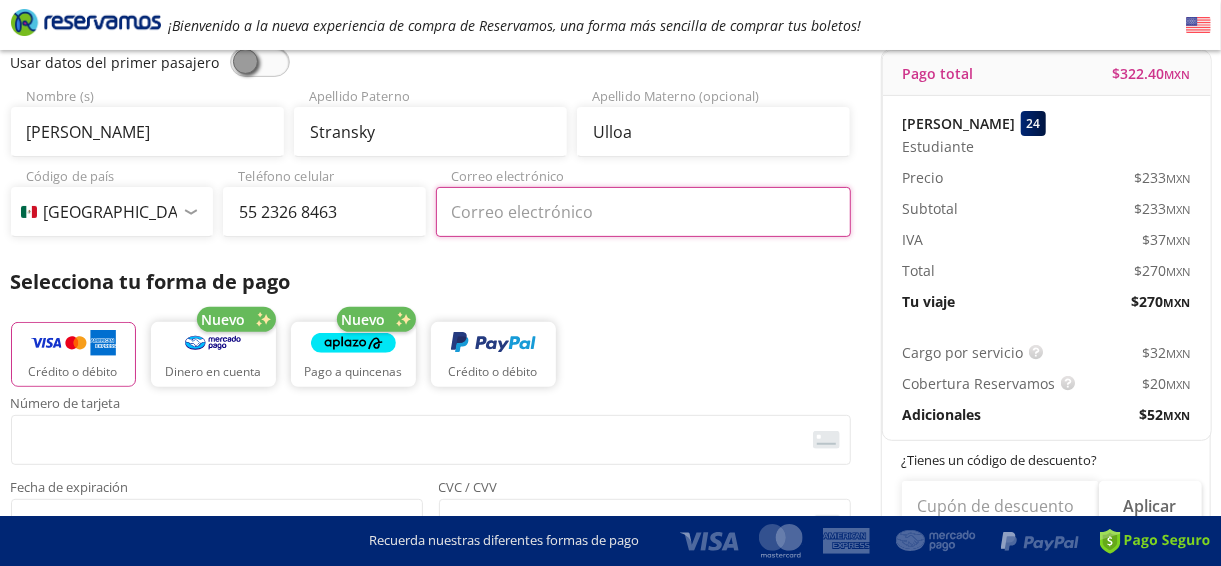 click on "Correo electrónico" at bounding box center (643, 212) 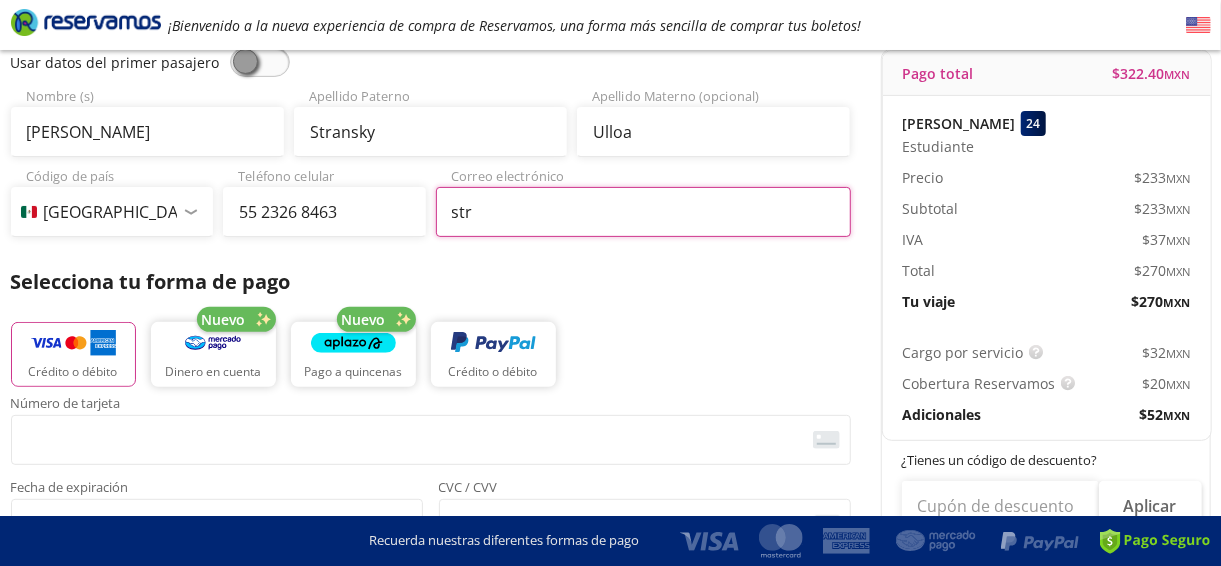 type on "[EMAIL_ADDRESS][DOMAIN_NAME]" 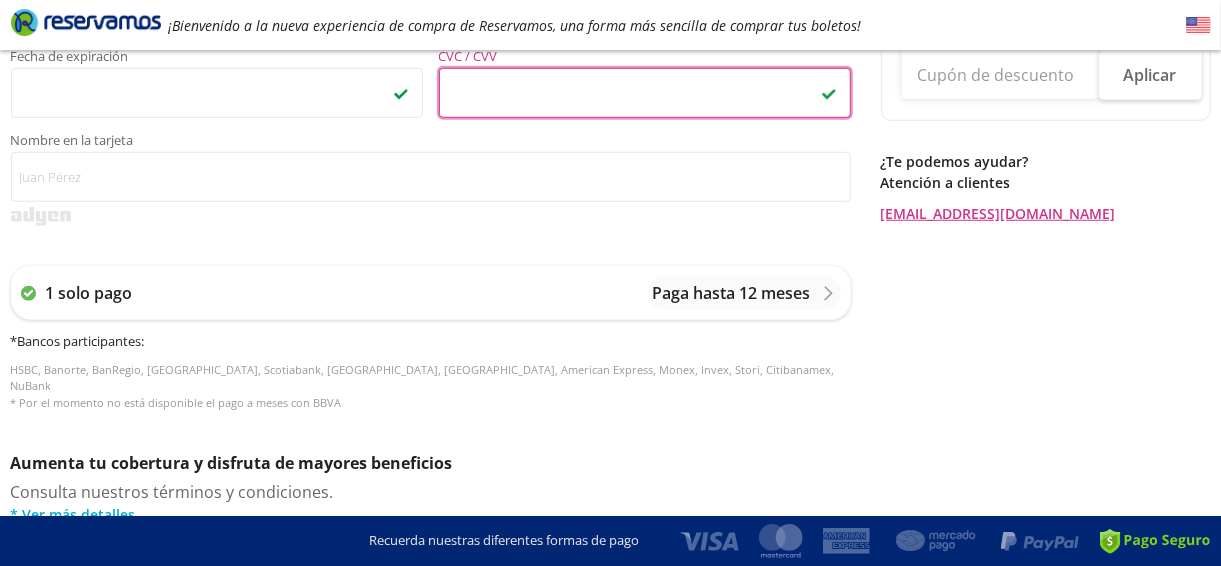 scroll, scrollTop: 600, scrollLeft: 0, axis: vertical 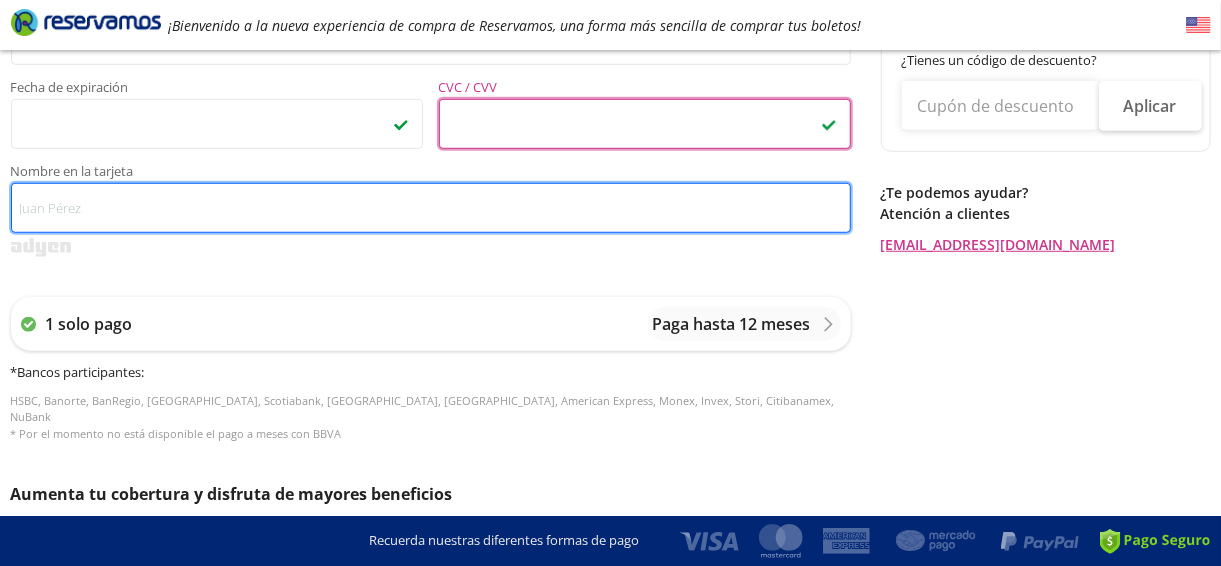 click on "Nombre en la tarjeta" at bounding box center [431, 208] 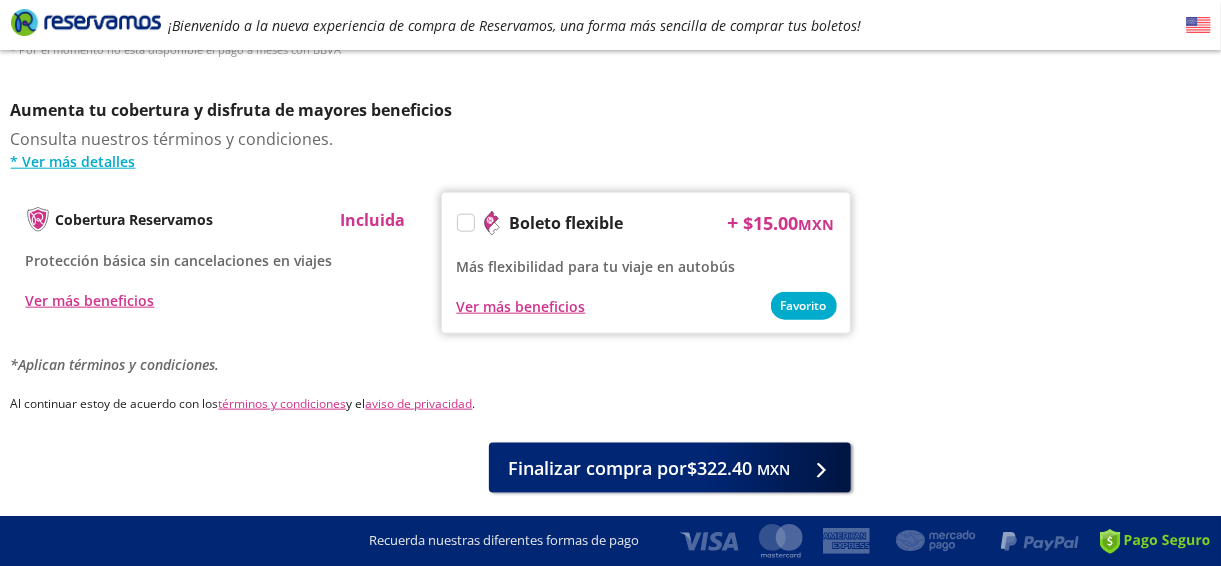 scroll, scrollTop: 1000, scrollLeft: 0, axis: vertical 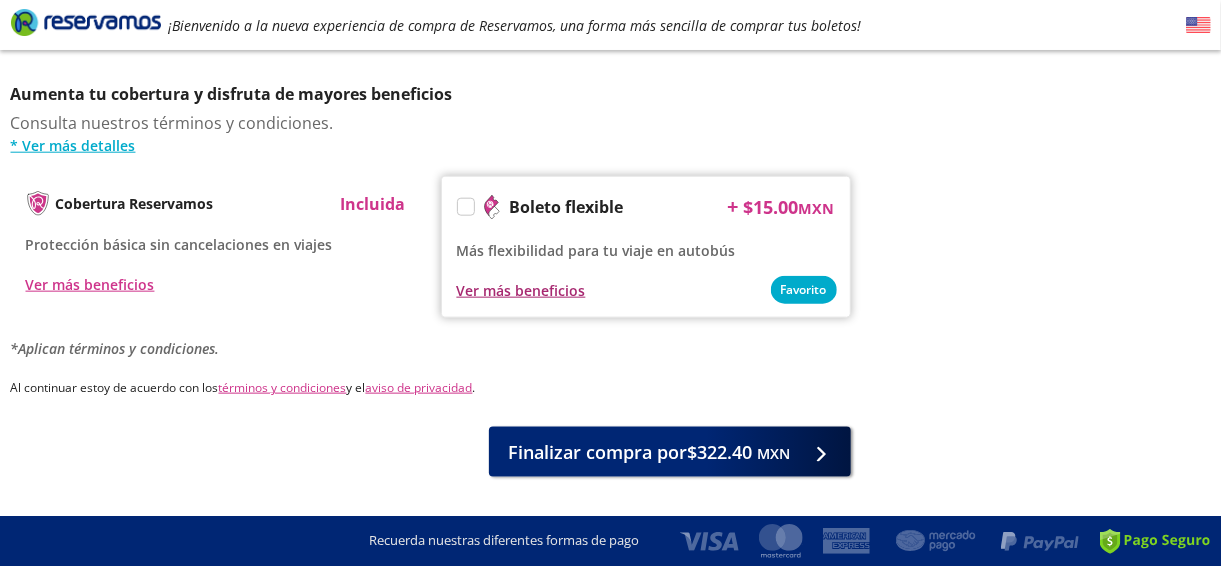 type on "[PERSON_NAME]" 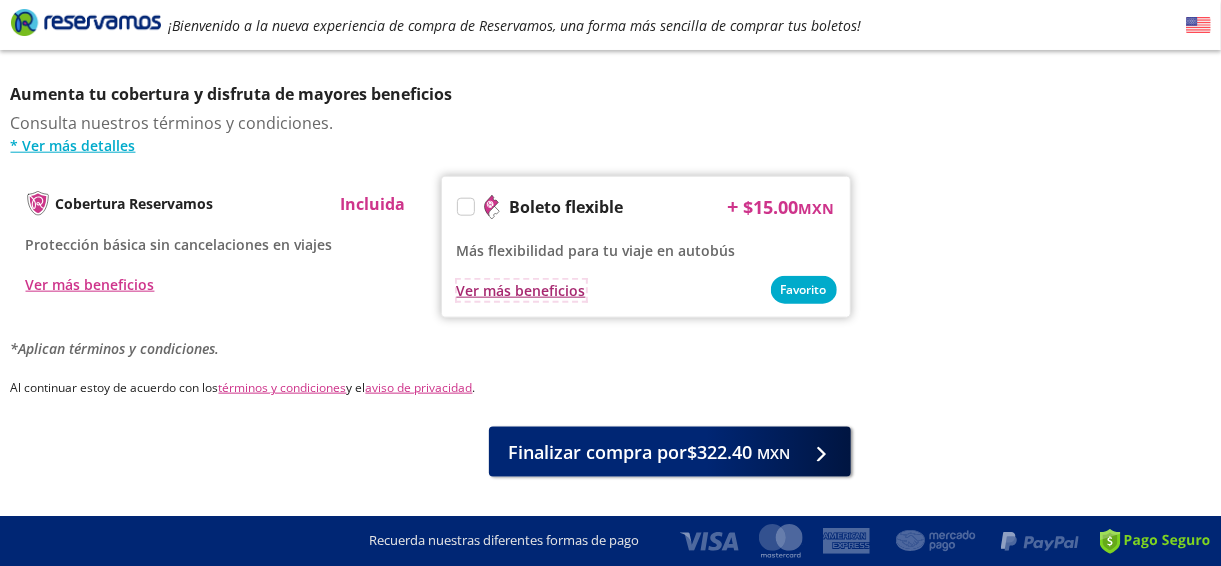 click on "Ver más beneficios" at bounding box center (521, 290) 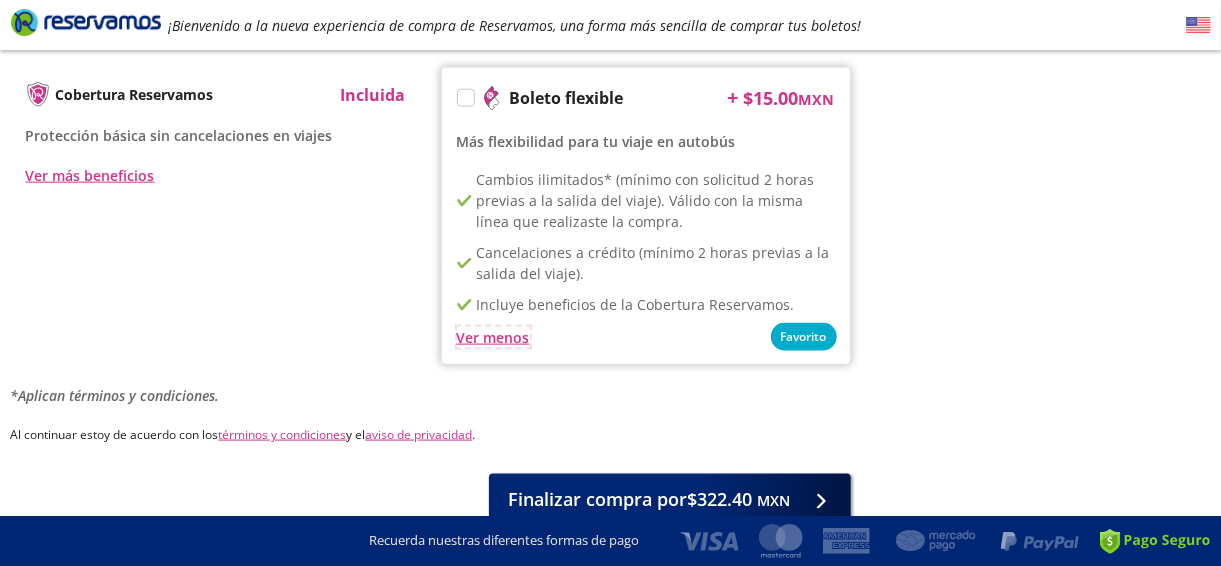 scroll, scrollTop: 1190, scrollLeft: 0, axis: vertical 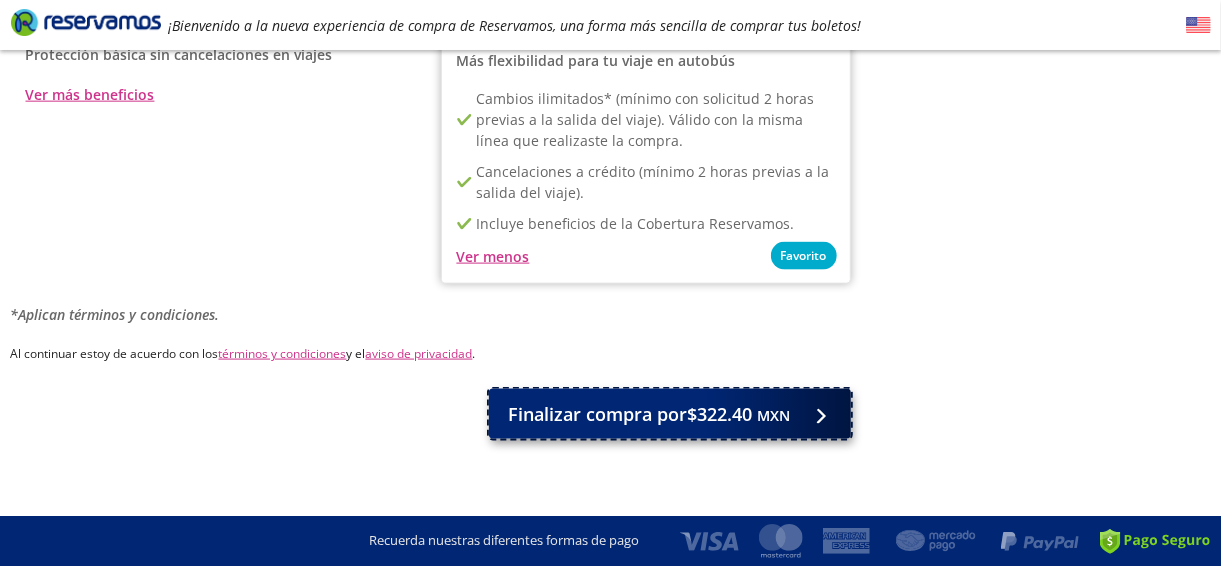 click on "Finalizar compra por  $322.40   MXN" at bounding box center (670, 414) 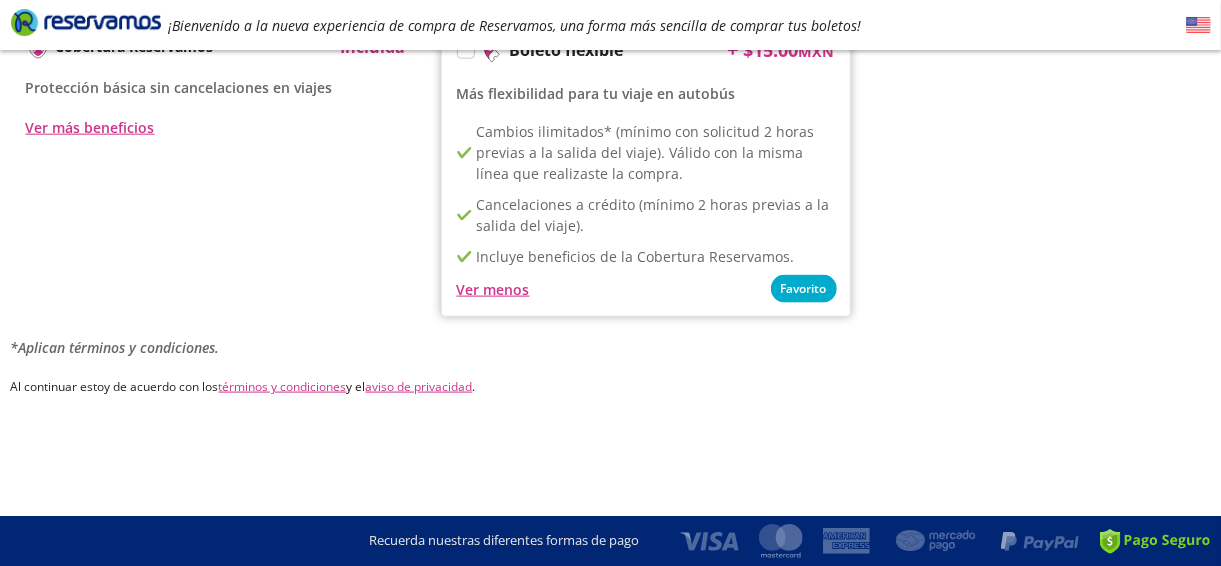 scroll, scrollTop: 0, scrollLeft: 0, axis: both 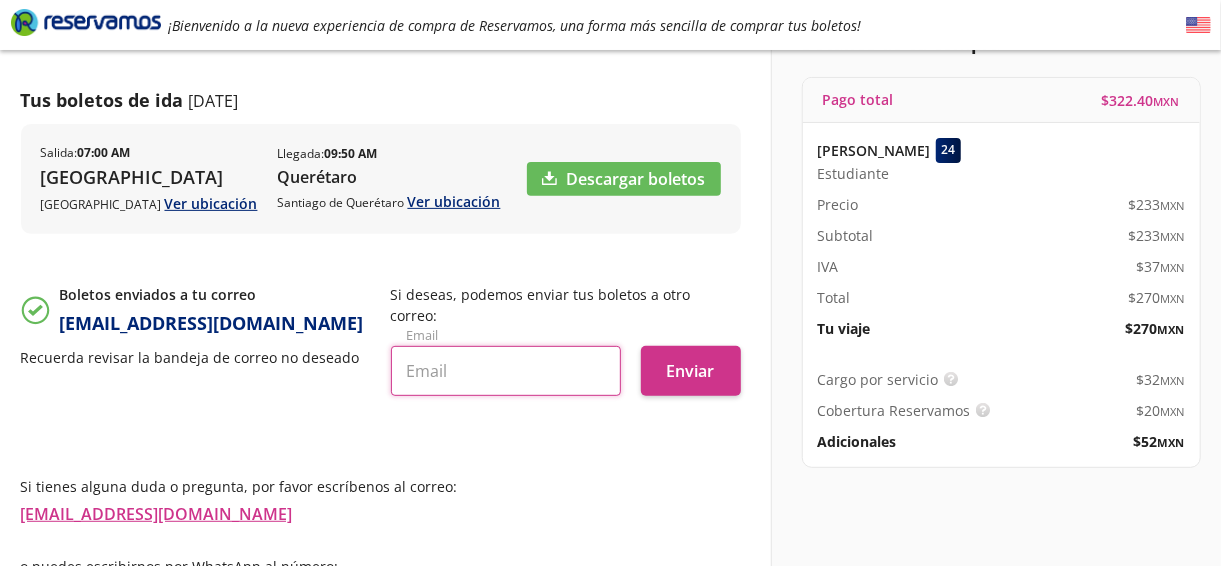 click at bounding box center (506, 371) 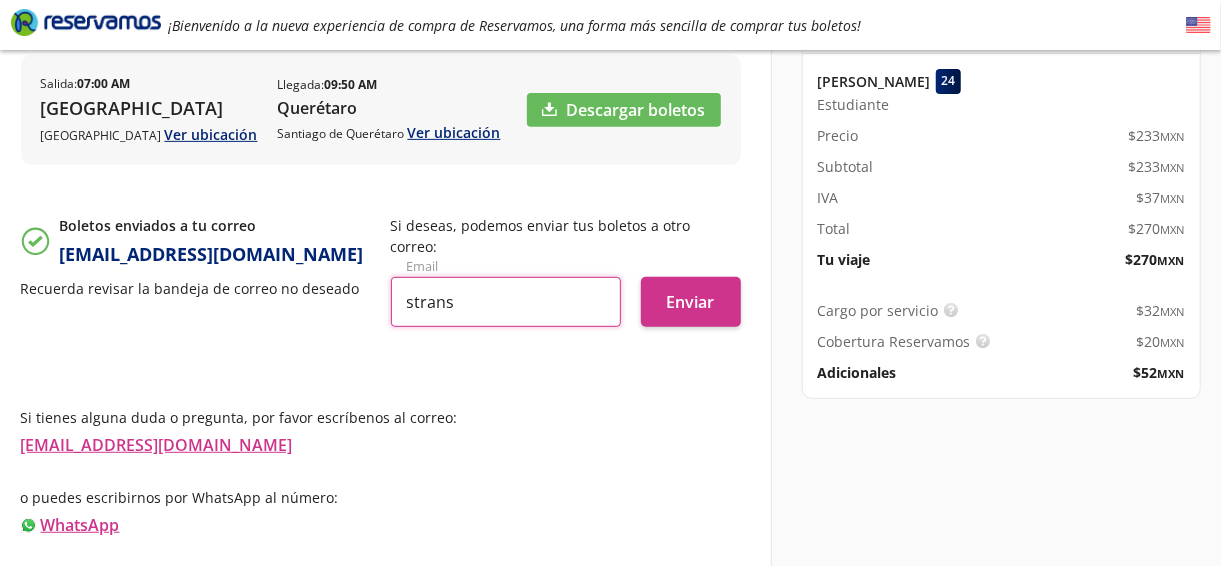 scroll, scrollTop: 368, scrollLeft: 0, axis: vertical 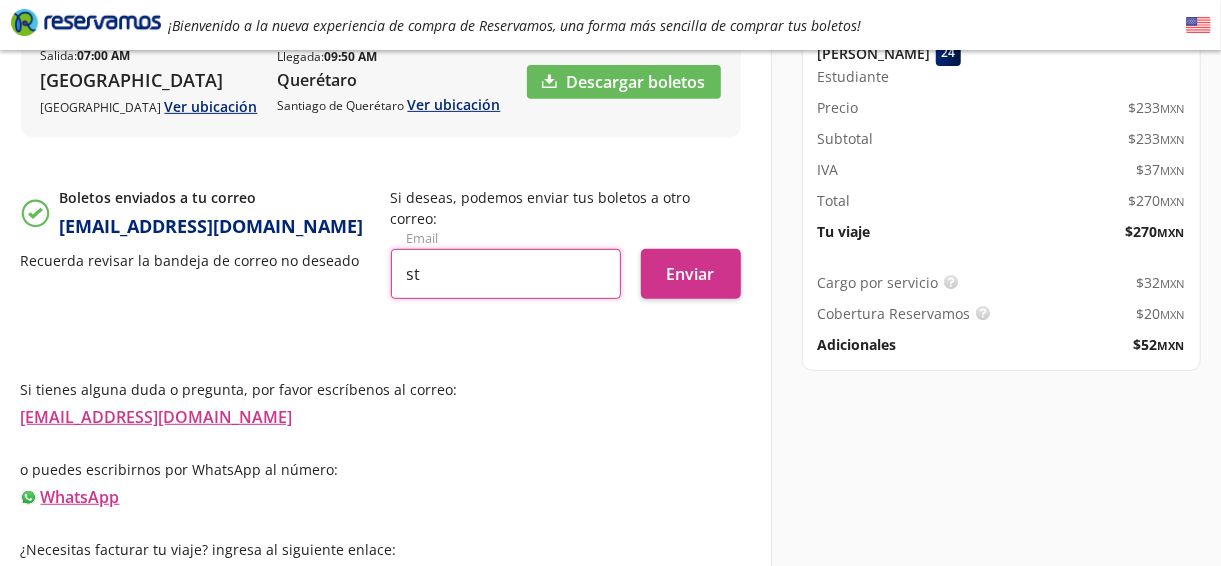 type on "s" 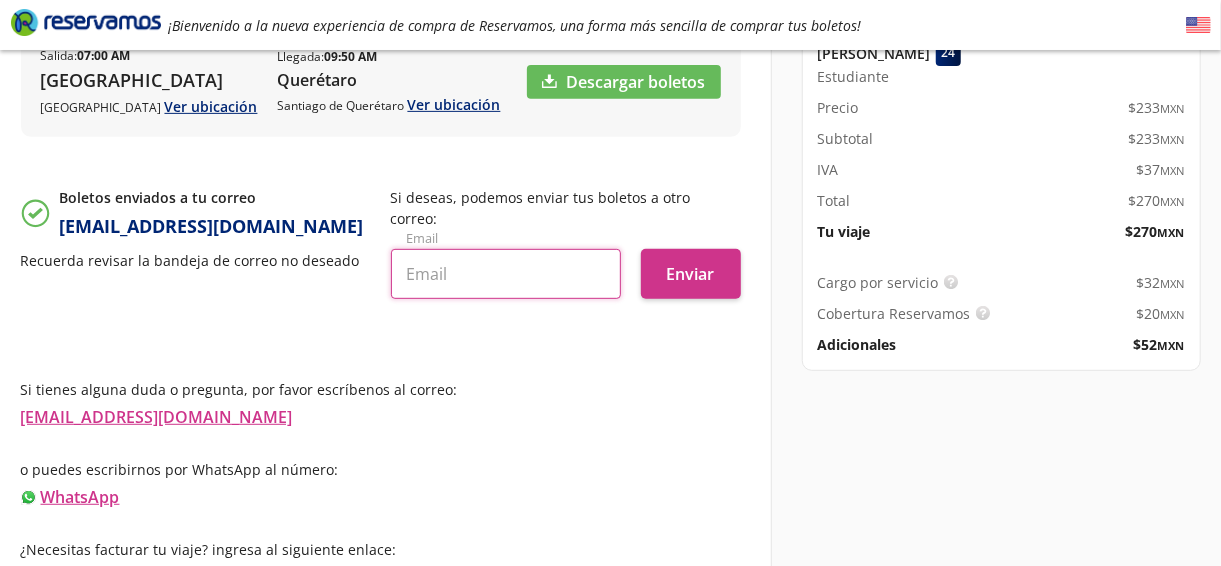 type 